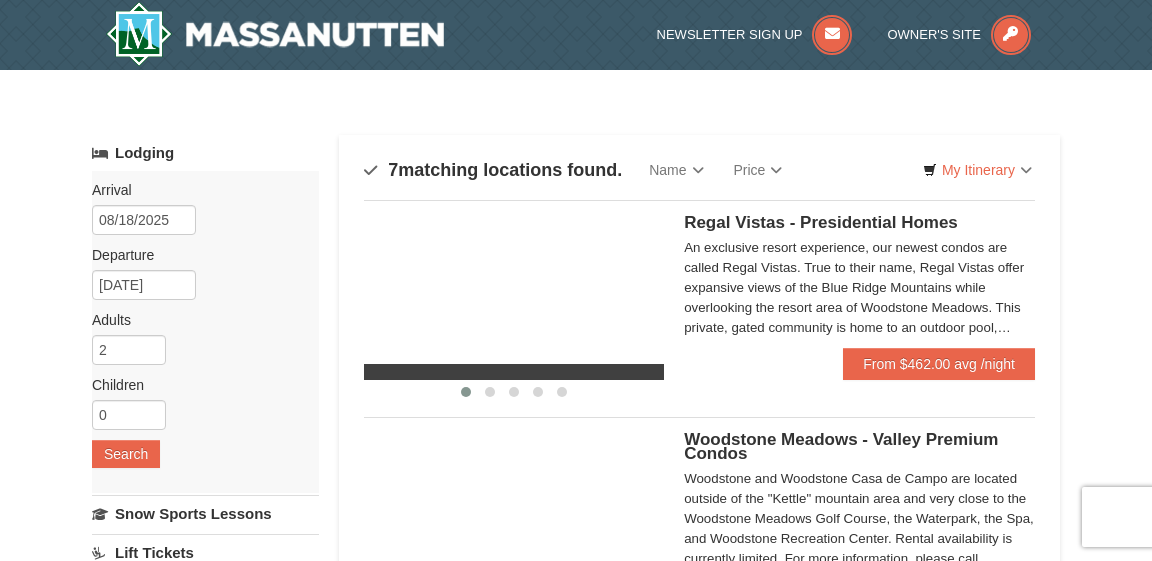 scroll, scrollTop: 0, scrollLeft: 0, axis: both 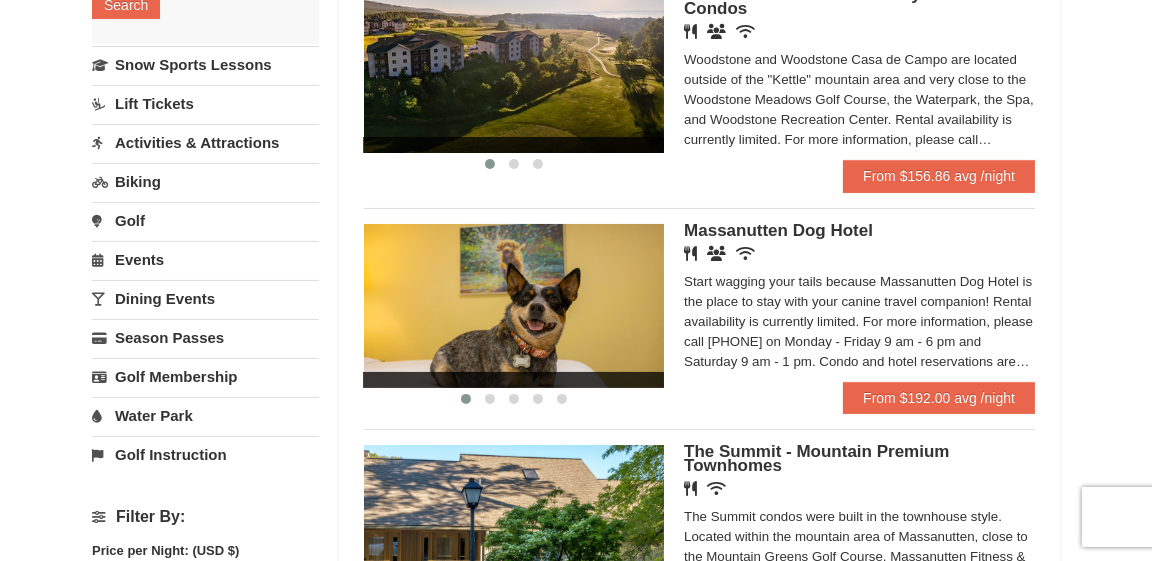 click on "Dining Events" at bounding box center (205, 298) 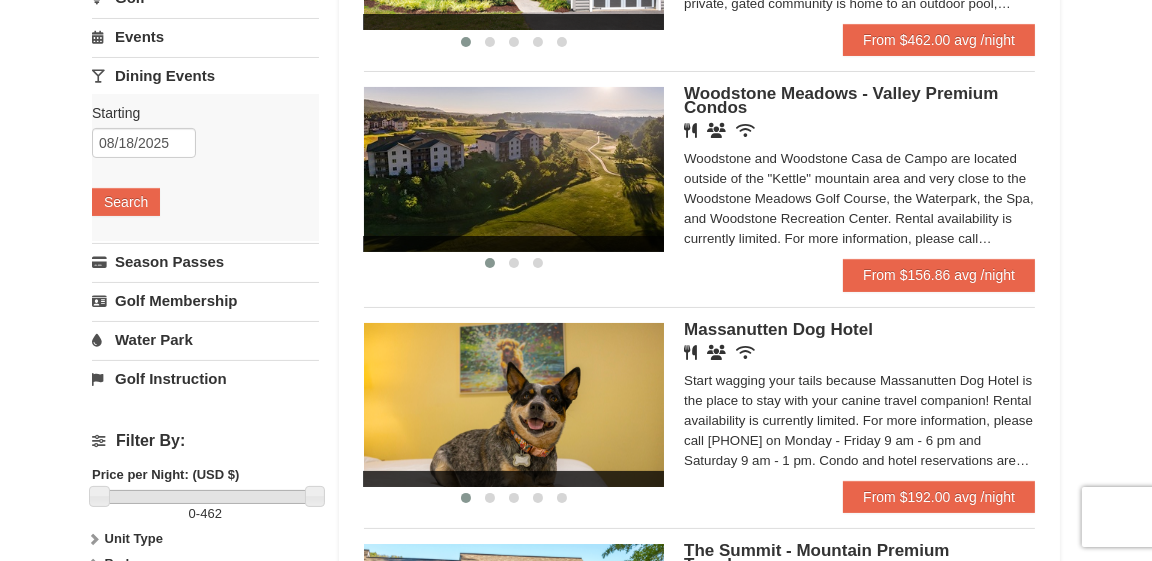 scroll, scrollTop: 327, scrollLeft: 0, axis: vertical 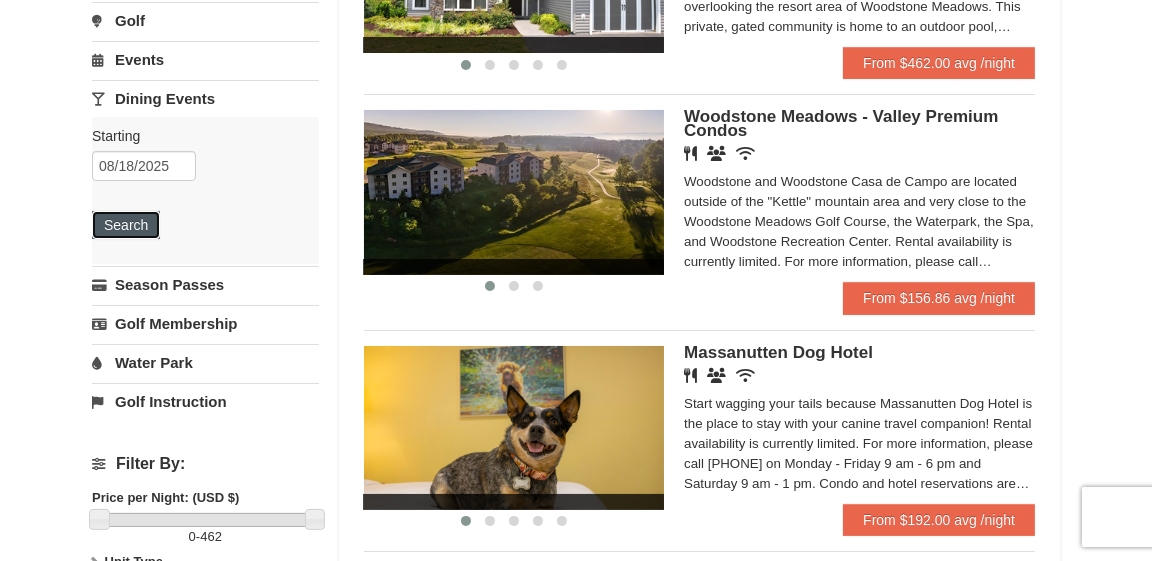 click on "Search" at bounding box center [126, 225] 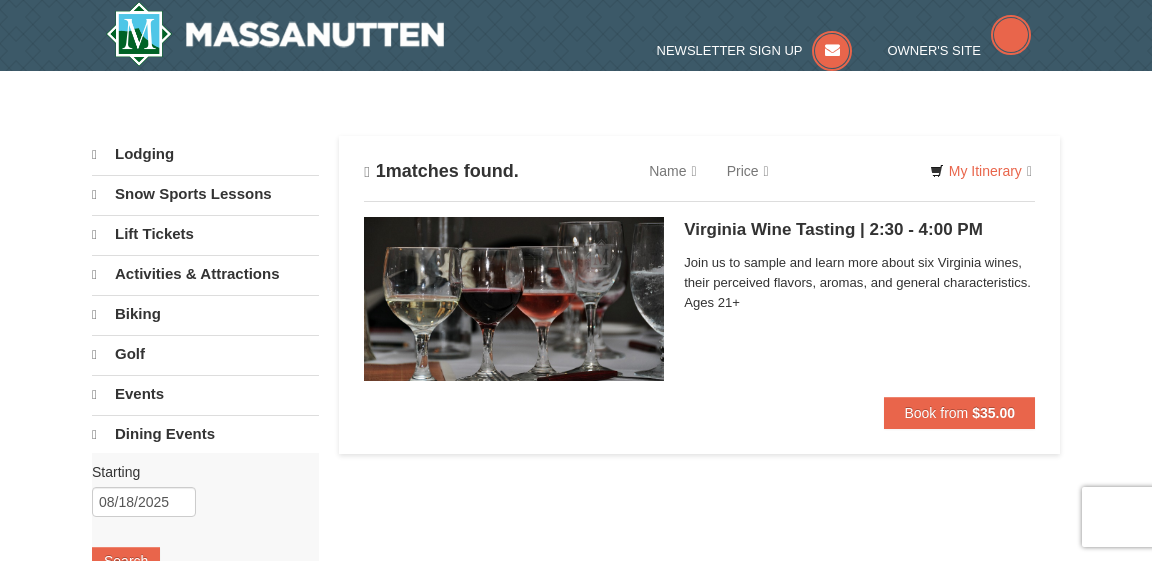 scroll, scrollTop: 0, scrollLeft: 0, axis: both 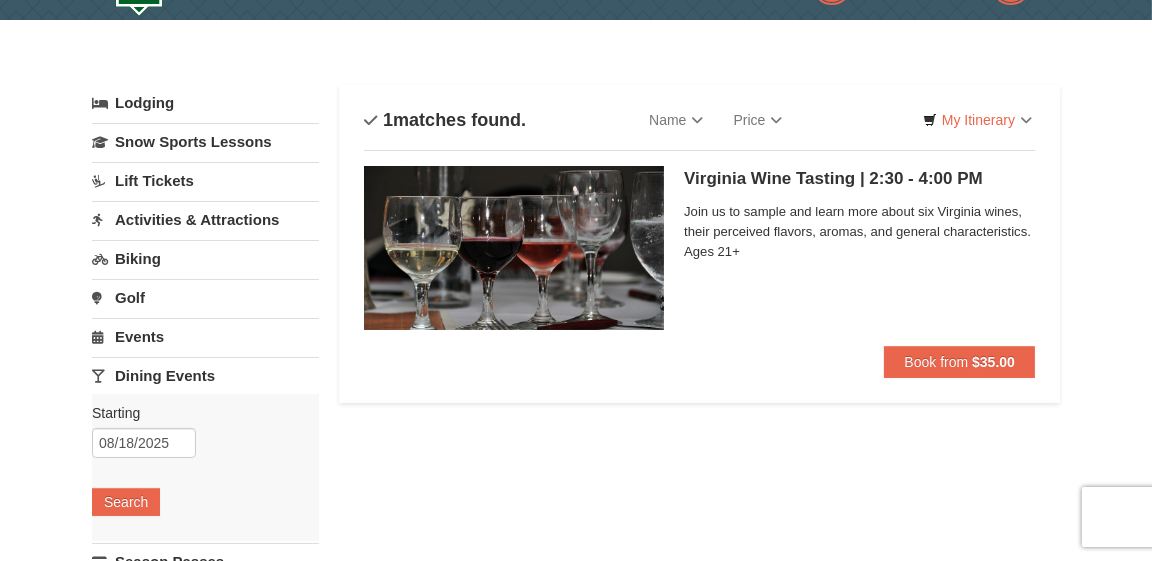 click on "Events" at bounding box center (205, 336) 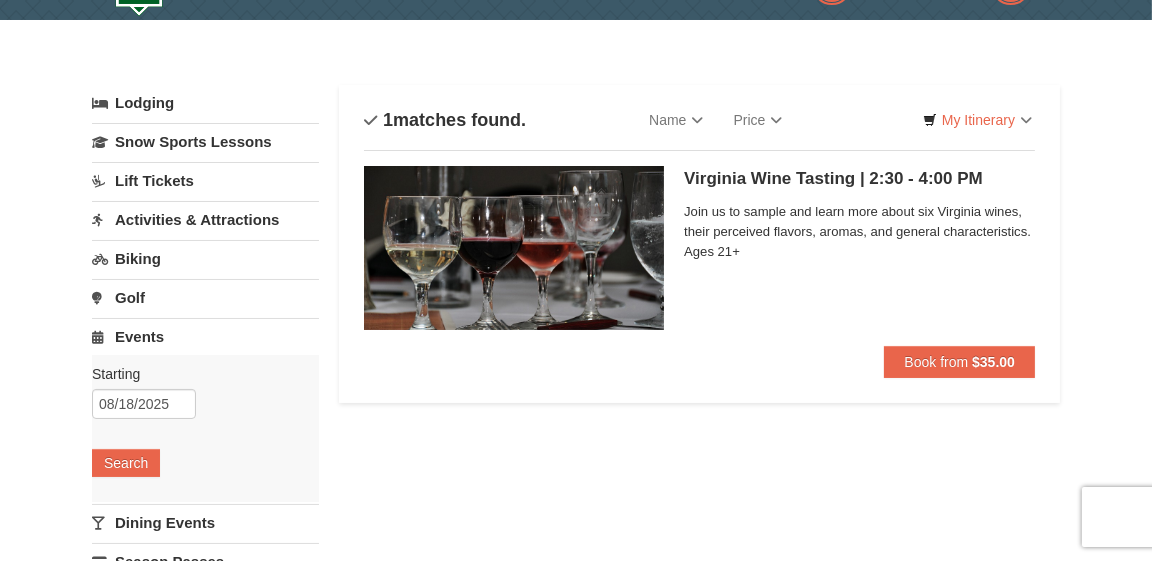 click on "Activities & Attractions" at bounding box center (205, 219) 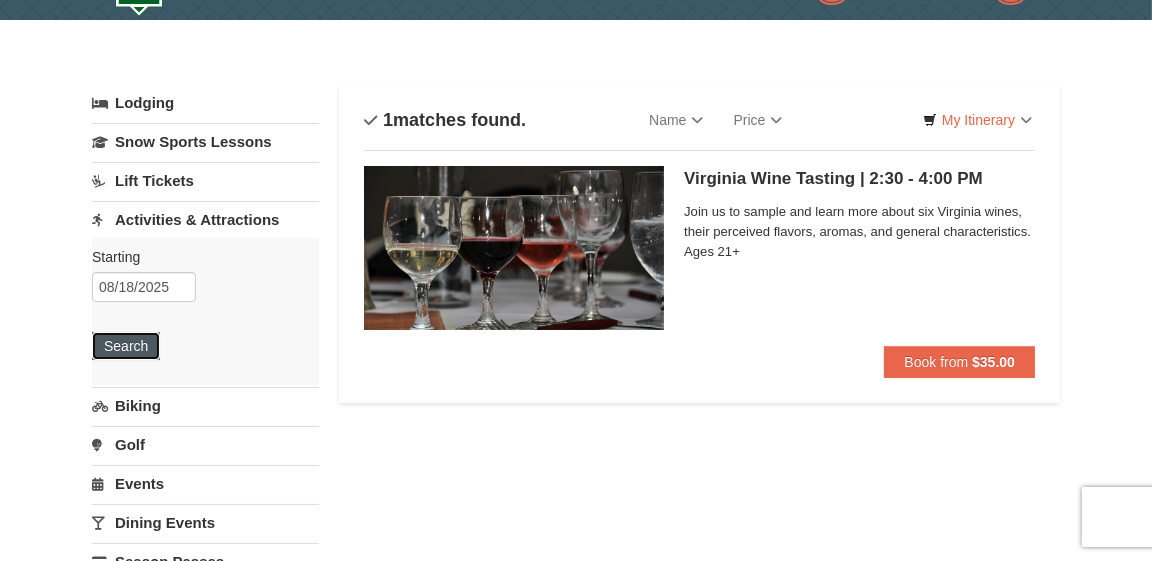 click on "Search" at bounding box center (126, 346) 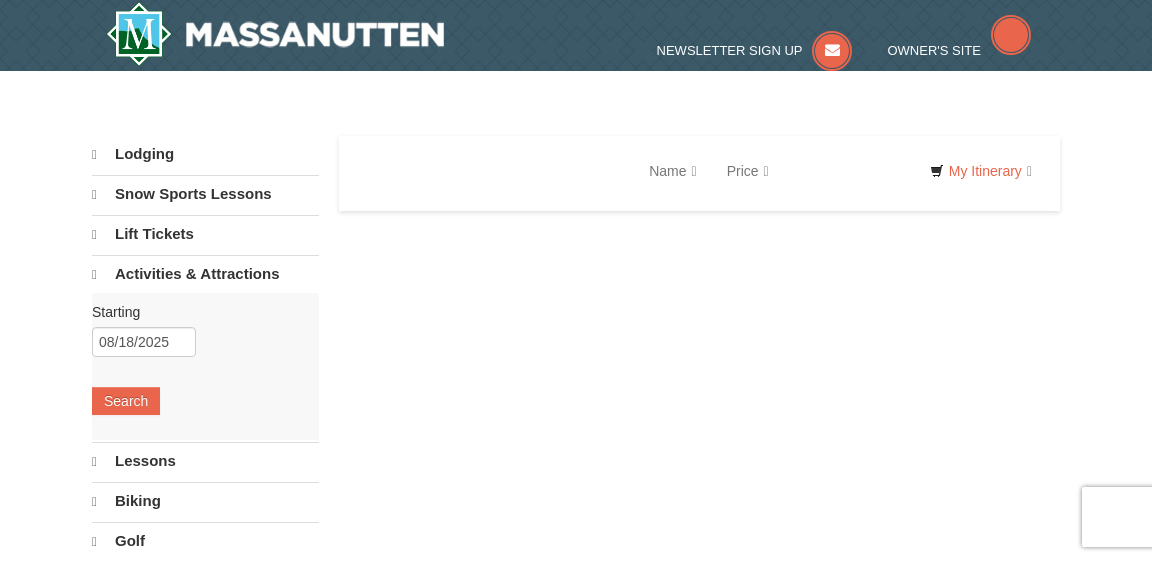 select on "8" 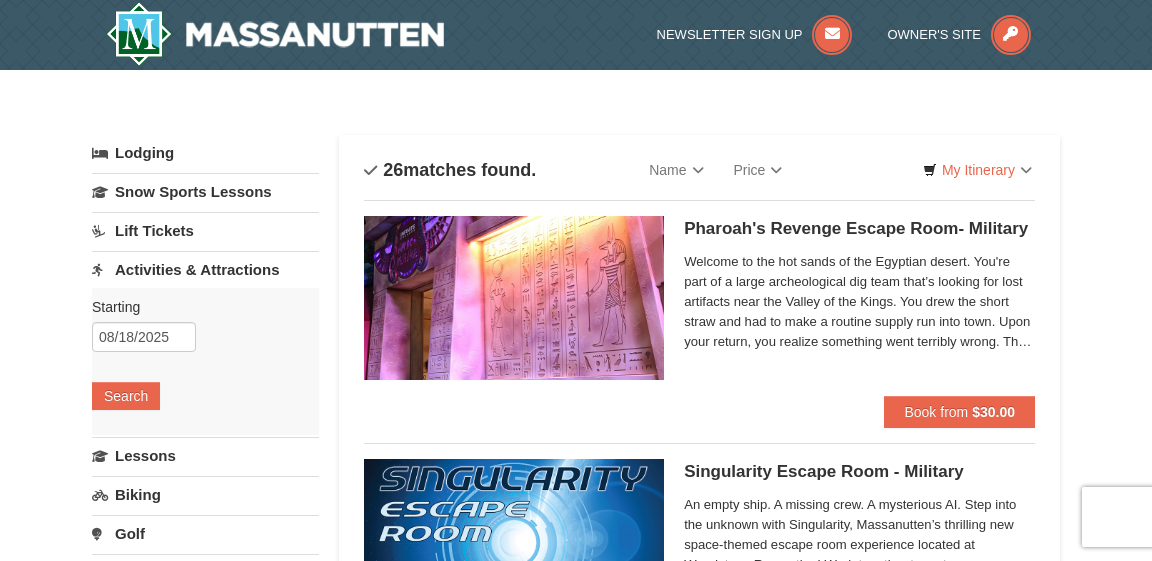 scroll, scrollTop: 0, scrollLeft: 0, axis: both 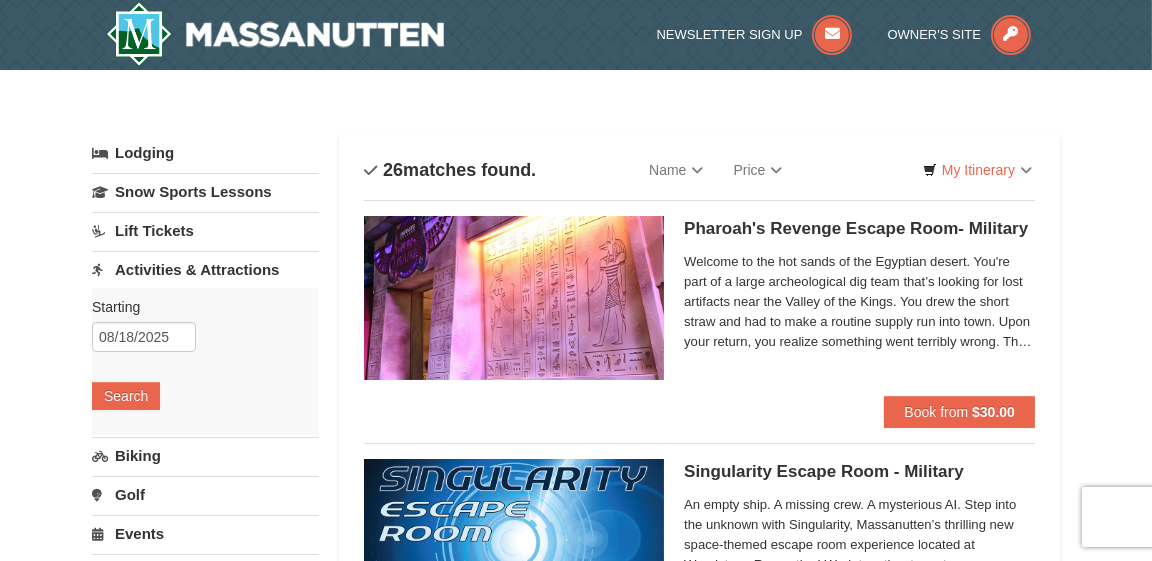 click on "Events" at bounding box center (205, 533) 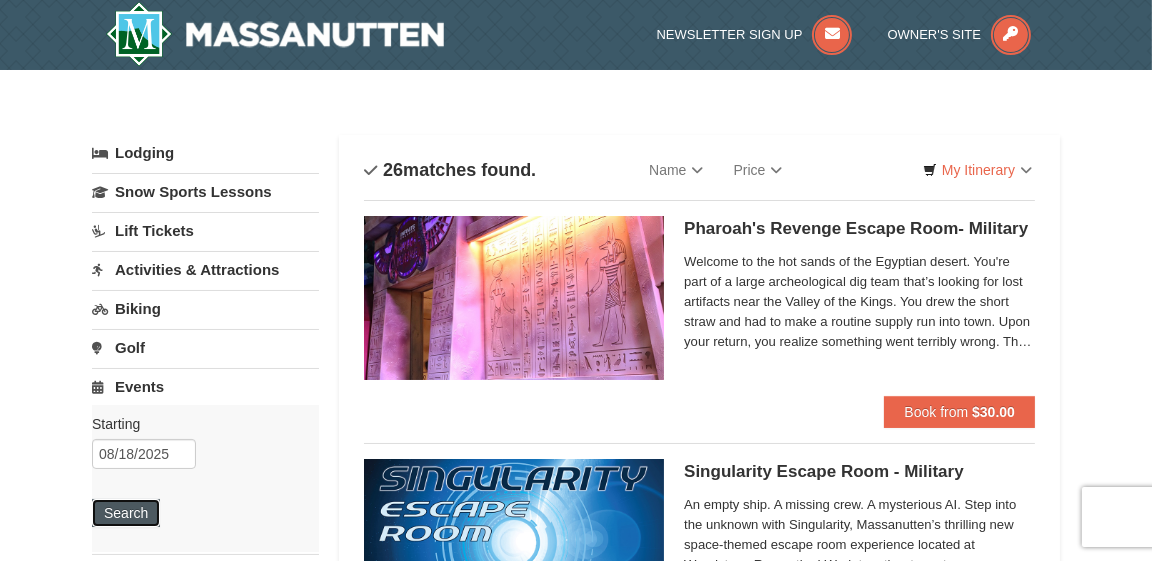 click on "Search" at bounding box center [126, 513] 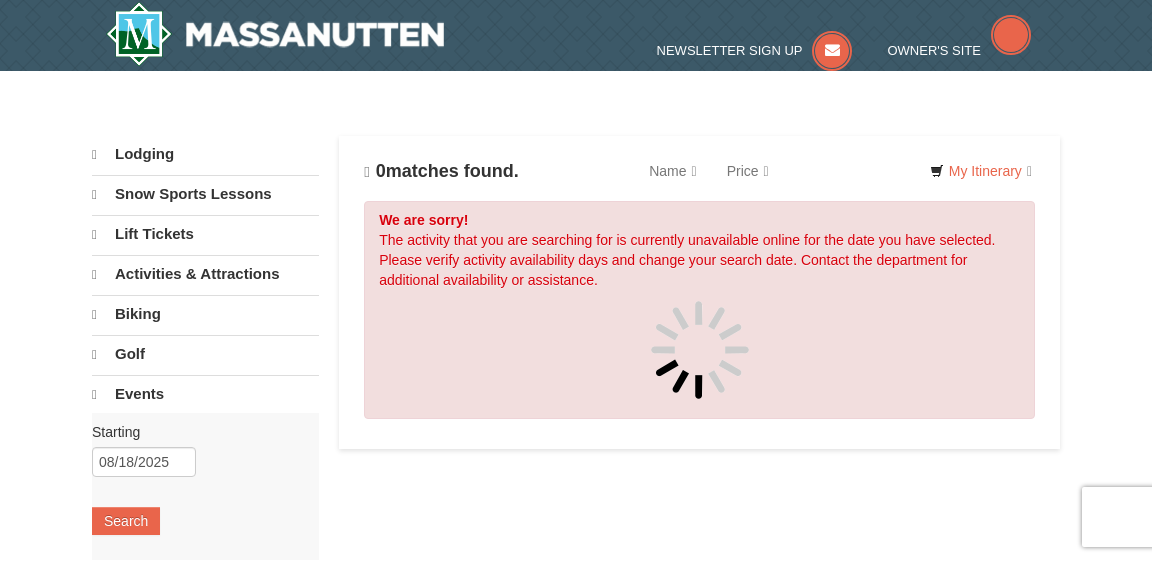 scroll, scrollTop: 0, scrollLeft: 0, axis: both 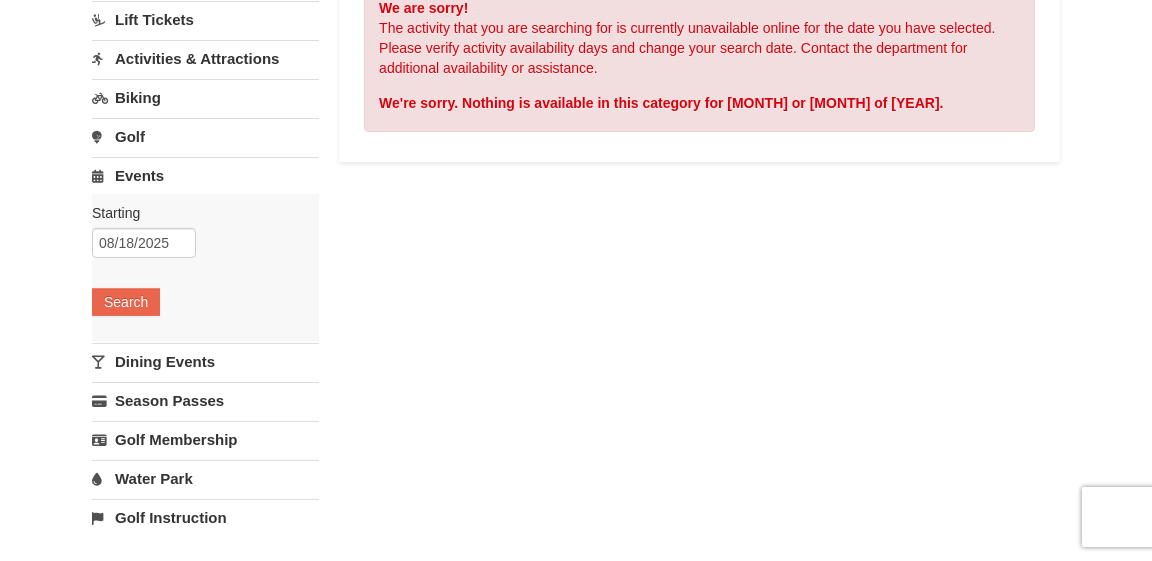 click on "Dining Events" at bounding box center [205, 361] 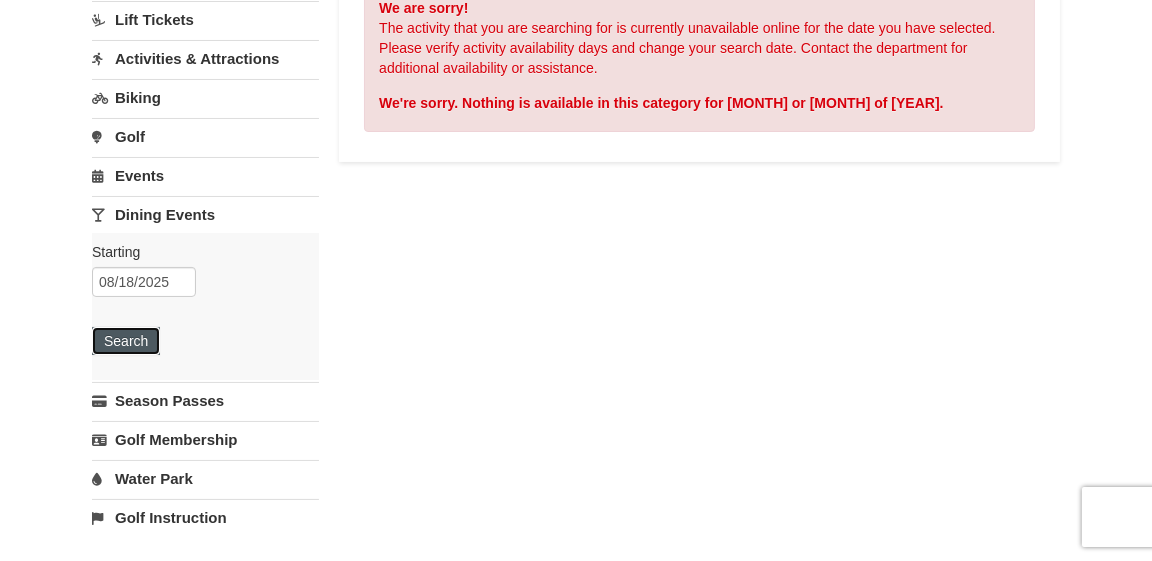 click on "Search" at bounding box center (126, 341) 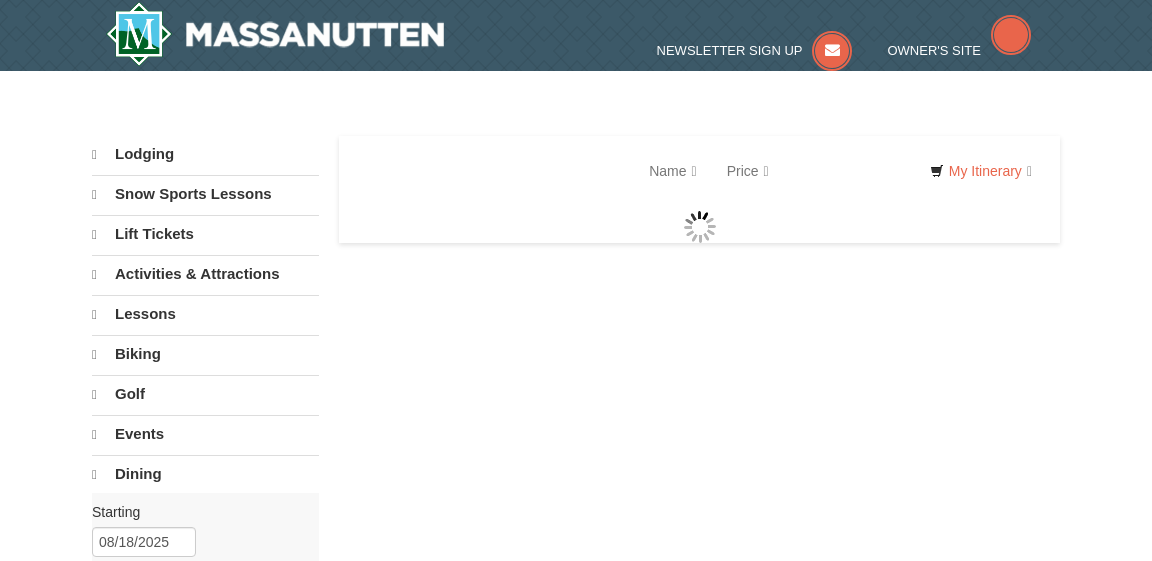scroll, scrollTop: 0, scrollLeft: 0, axis: both 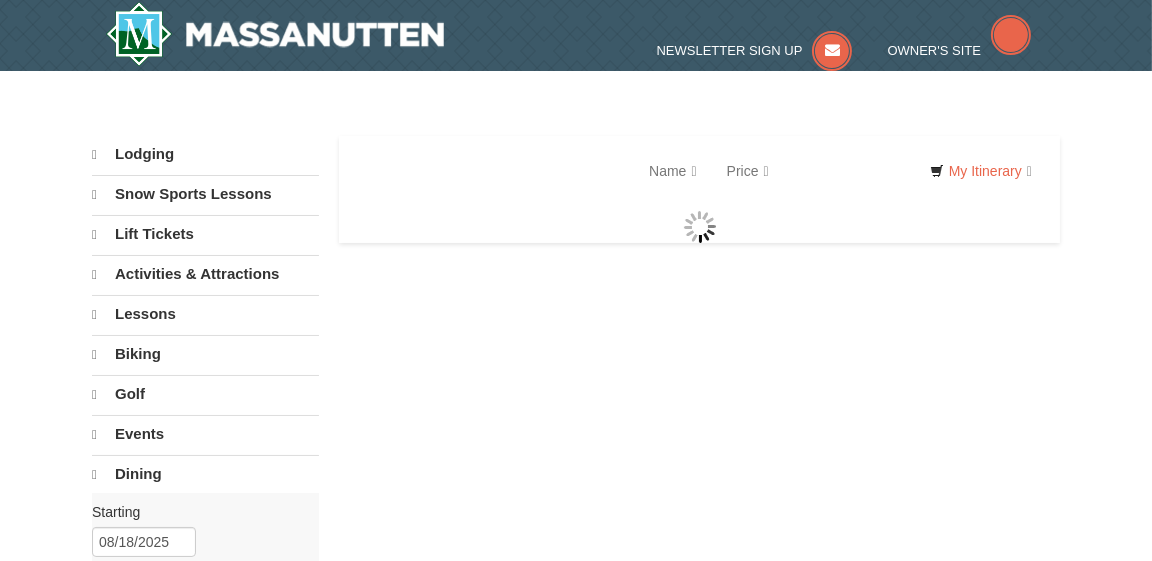 select on "8" 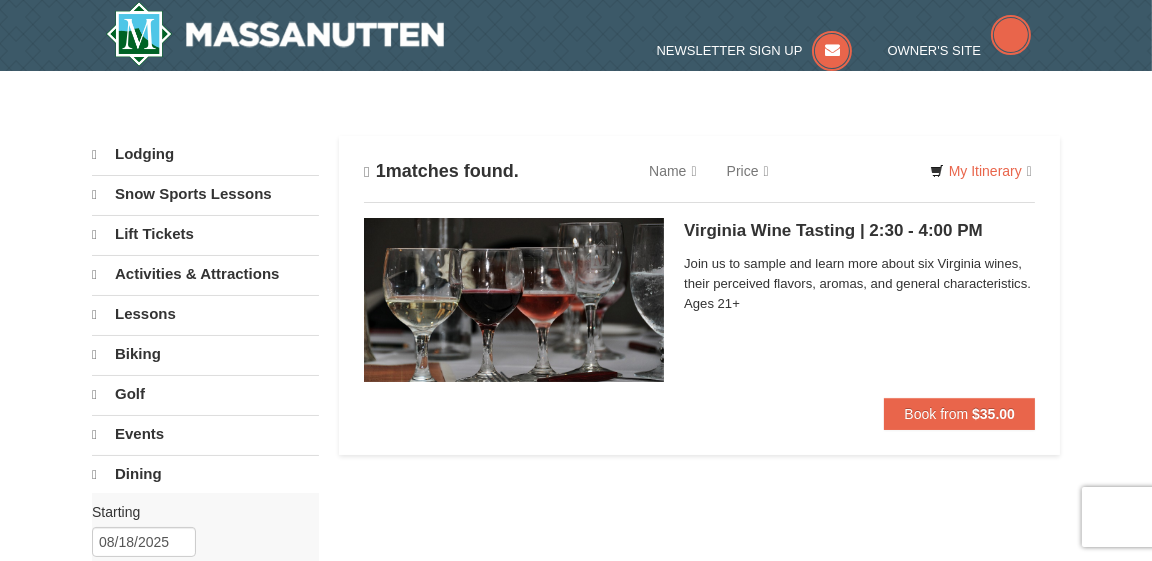 select on "8" 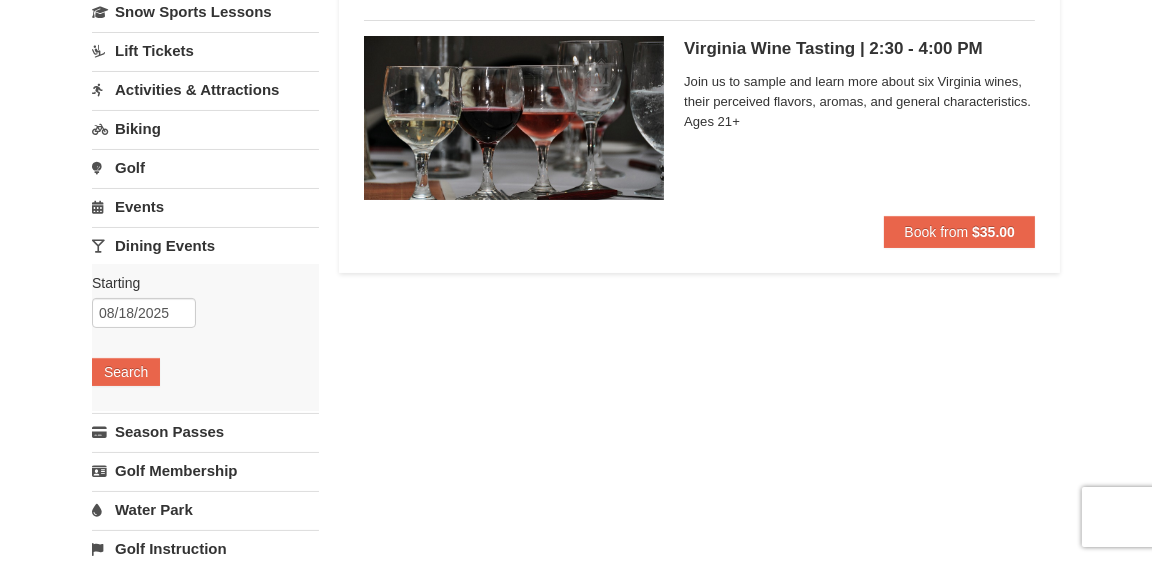 scroll, scrollTop: 191, scrollLeft: 0, axis: vertical 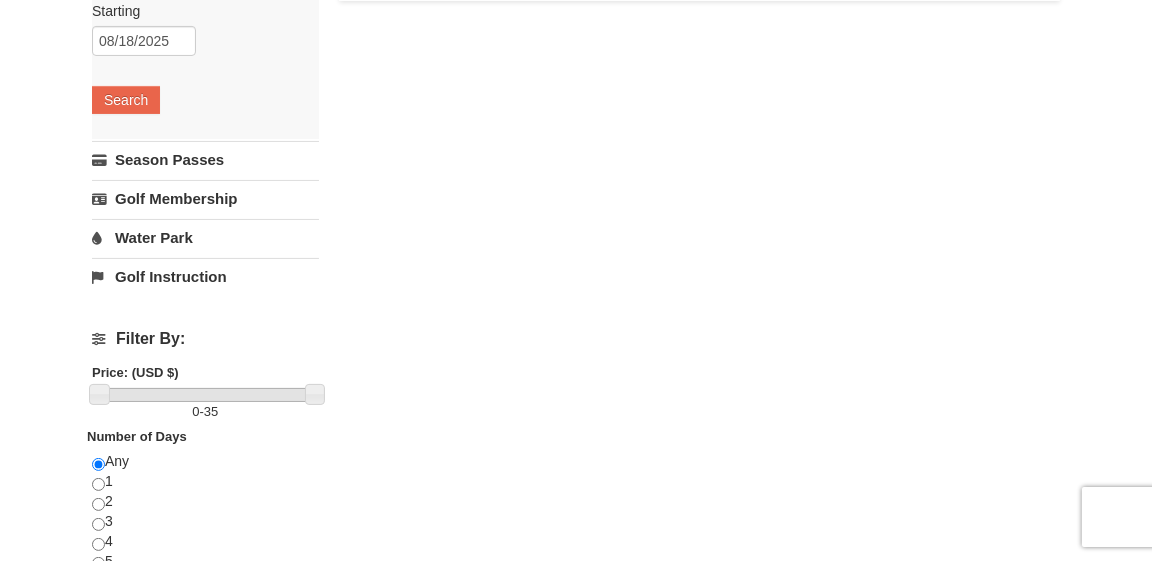 click on "Water Park" at bounding box center (205, 237) 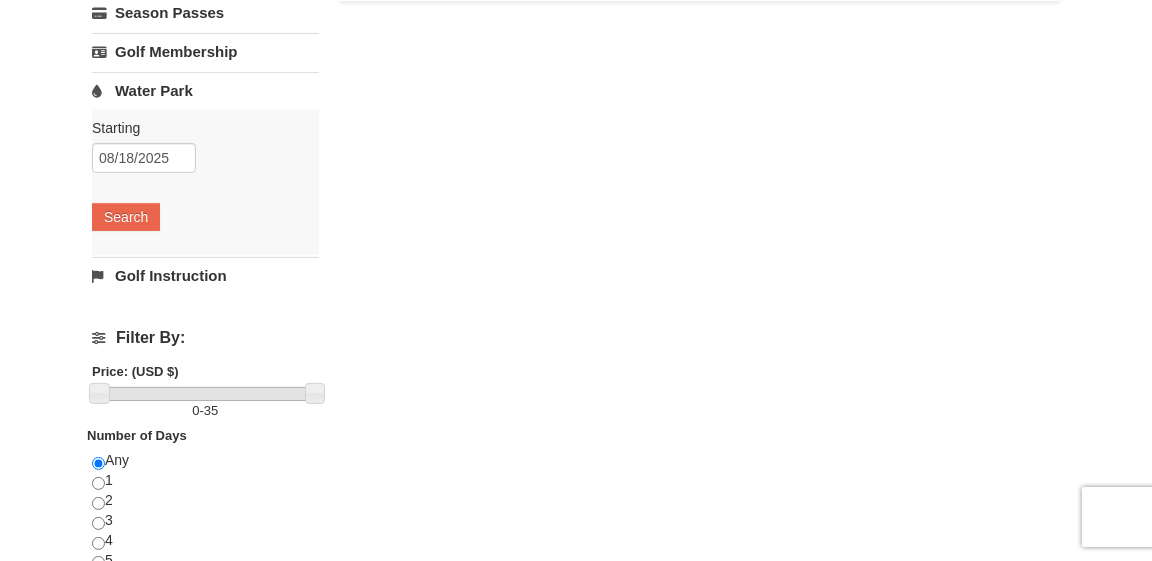 click on "Starting Please format dates MM/DD/YYYY Please format dates MM/DD/YYYY
08/18/2025
Search" at bounding box center (205, 182) 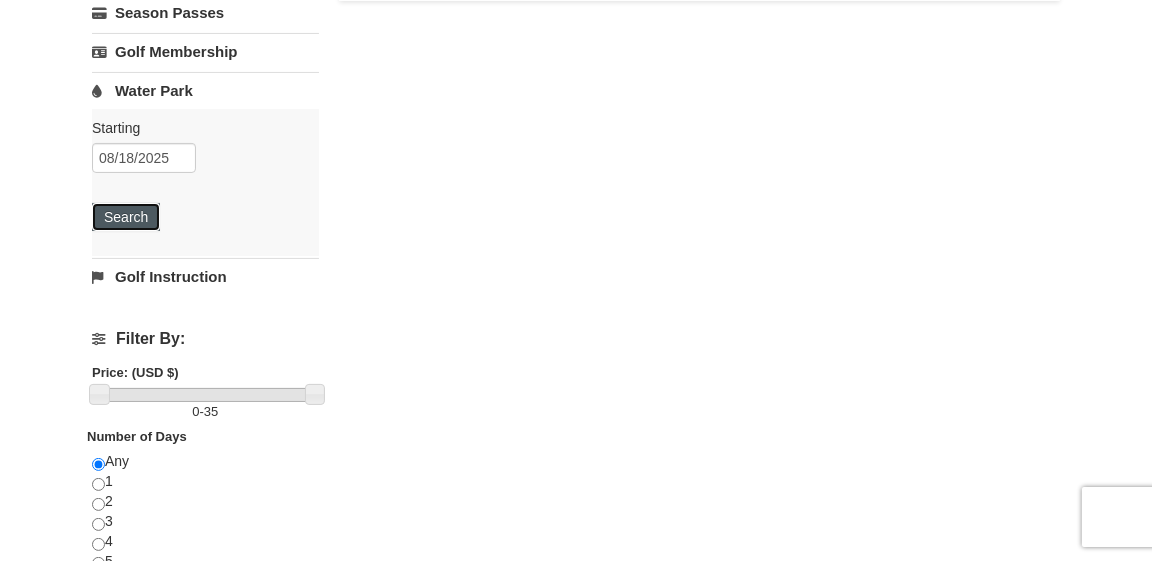 click on "Search" at bounding box center [126, 217] 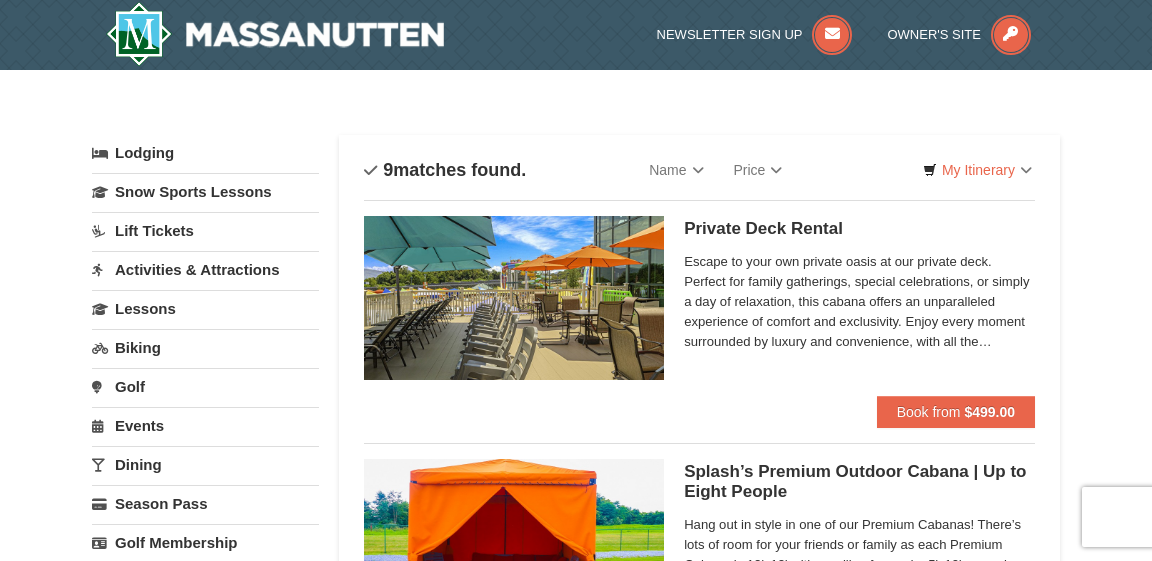 scroll, scrollTop: 0, scrollLeft: 0, axis: both 